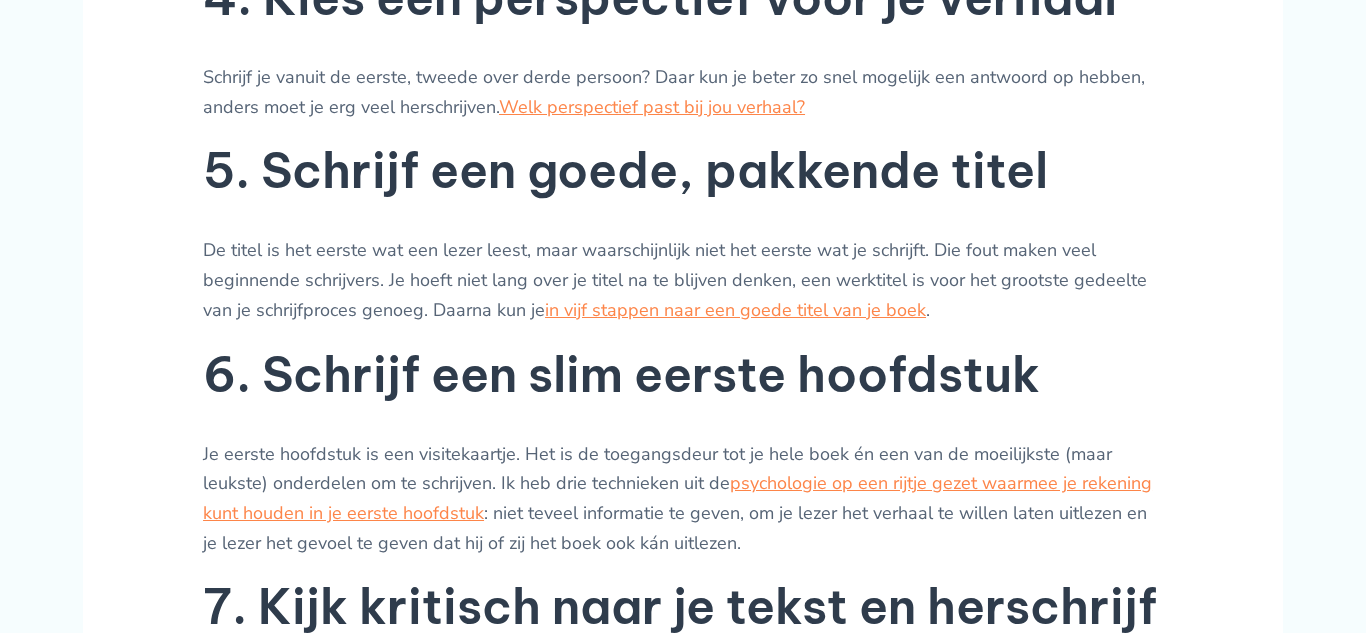 scroll, scrollTop: 1822, scrollLeft: 0, axis: vertical 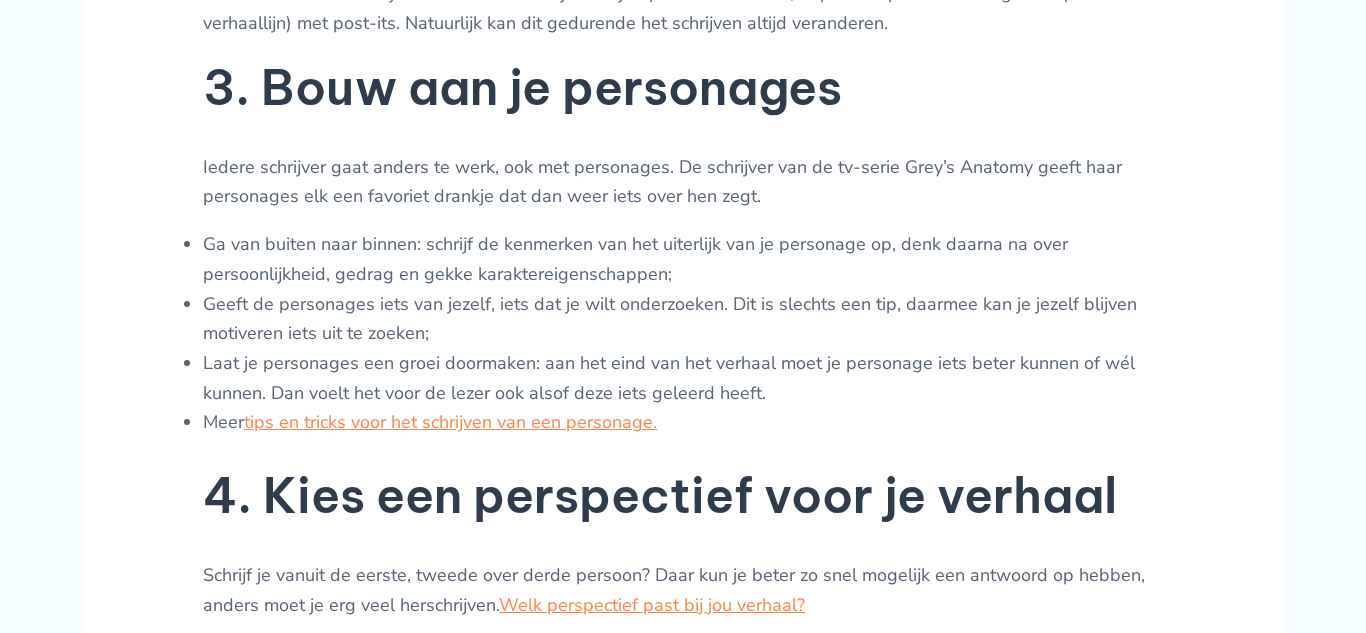 click on "Schrijf je vanuit de eerste, tweede over derde persoon? Daar kun je beter zo snel mogelijk een antwoord op hebben, anders moet je erg veel herschrijven.  Welk perspectief past bij jou verhaal?" at bounding box center (683, 590) 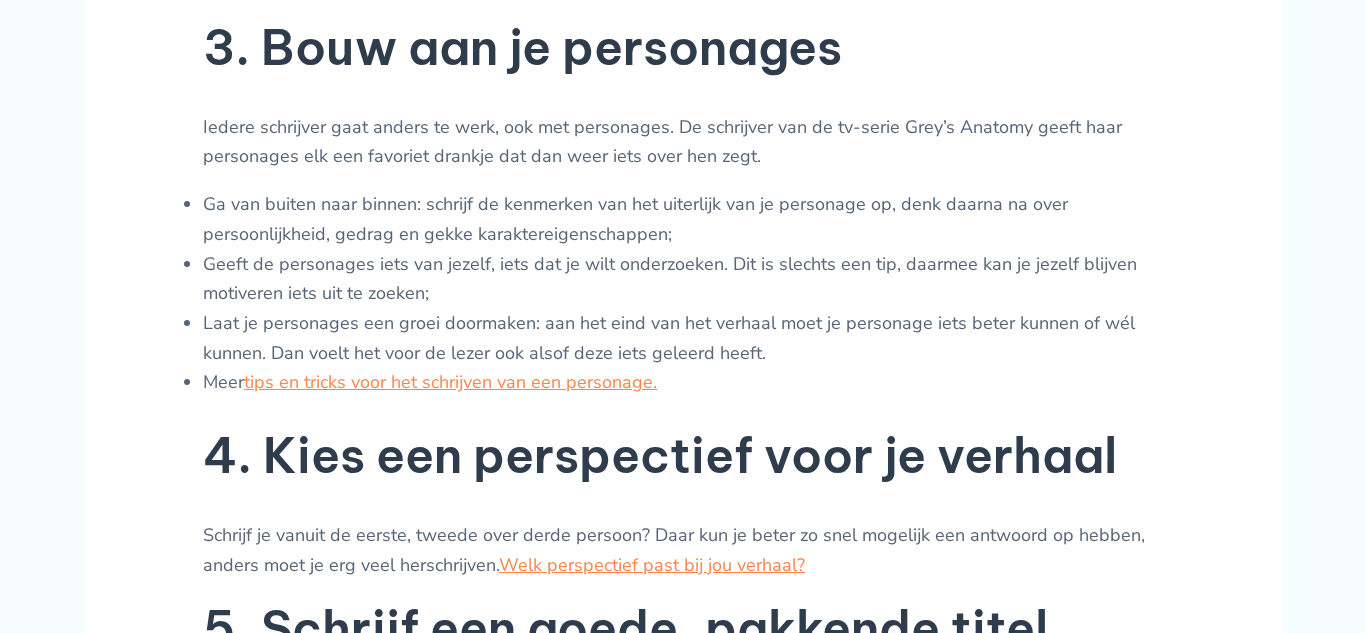 scroll, scrollTop: 1400, scrollLeft: 0, axis: vertical 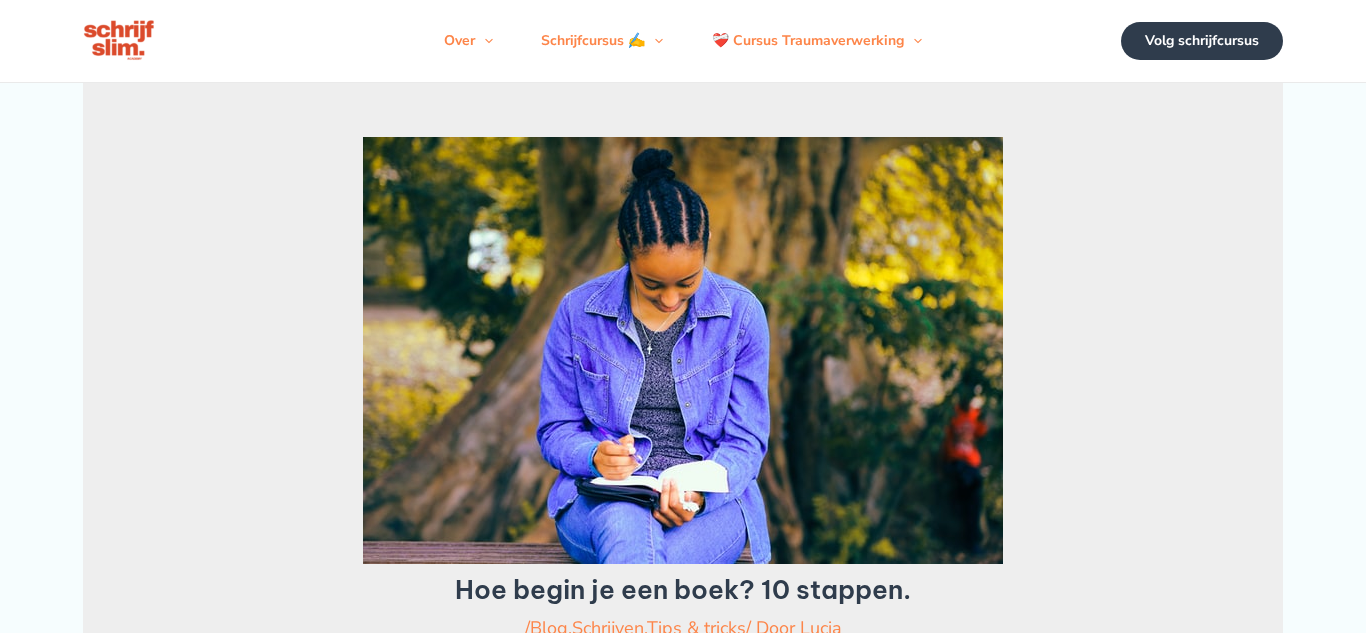 drag, startPoint x: 0, startPoint y: 326, endPoint x: 772, endPoint y: 485, distance: 788.2037 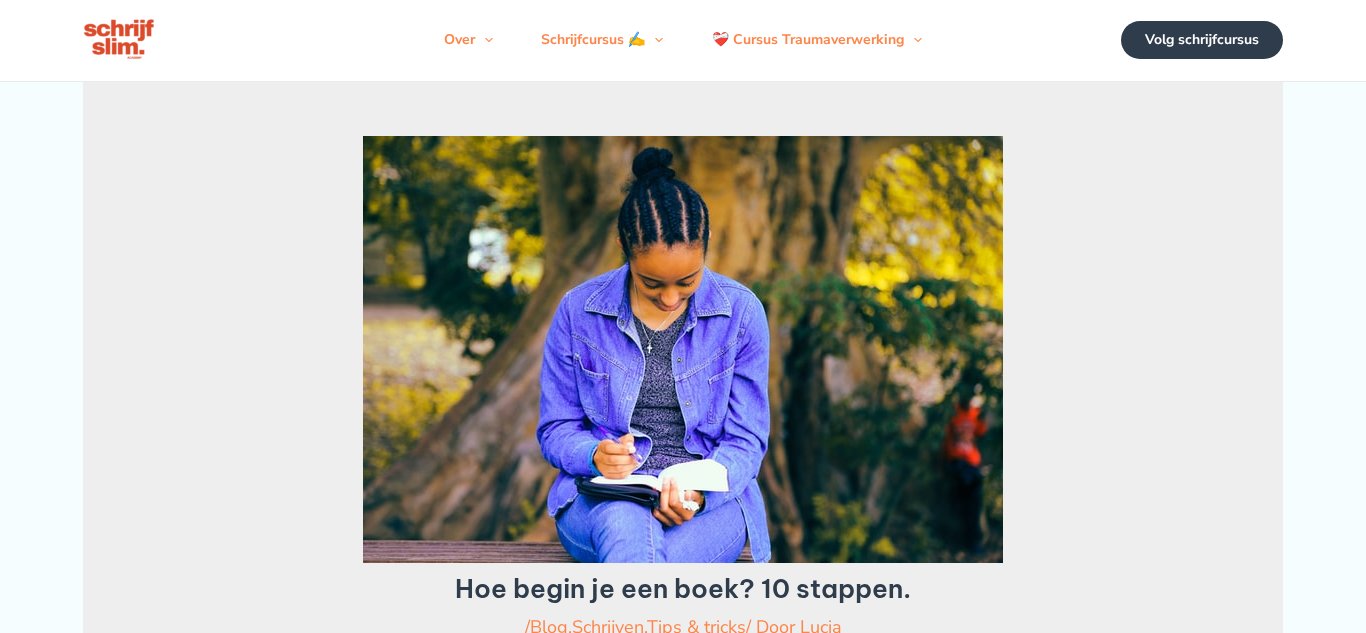 scroll, scrollTop: 0, scrollLeft: 0, axis: both 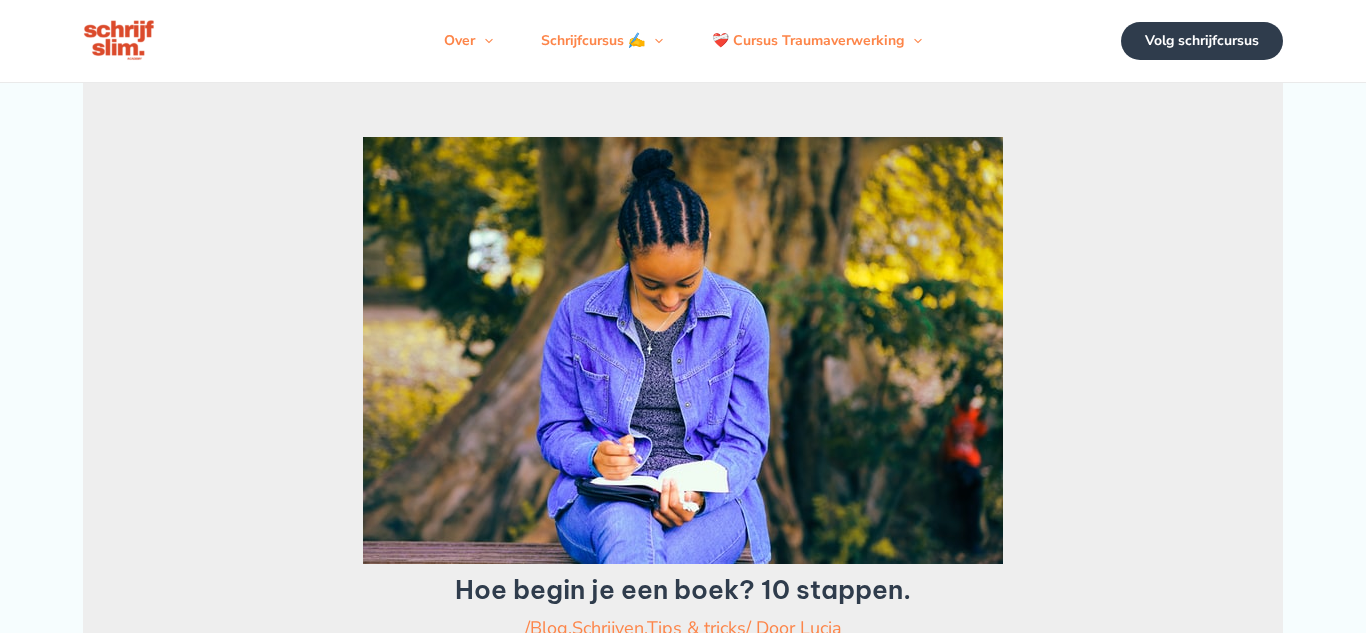 click on "Hoe begin je een boek? 10 stappen.  /  Blog ,  Schrijven ,  Tips & tricks  / Door [NAME]" at bounding box center (683, 389) 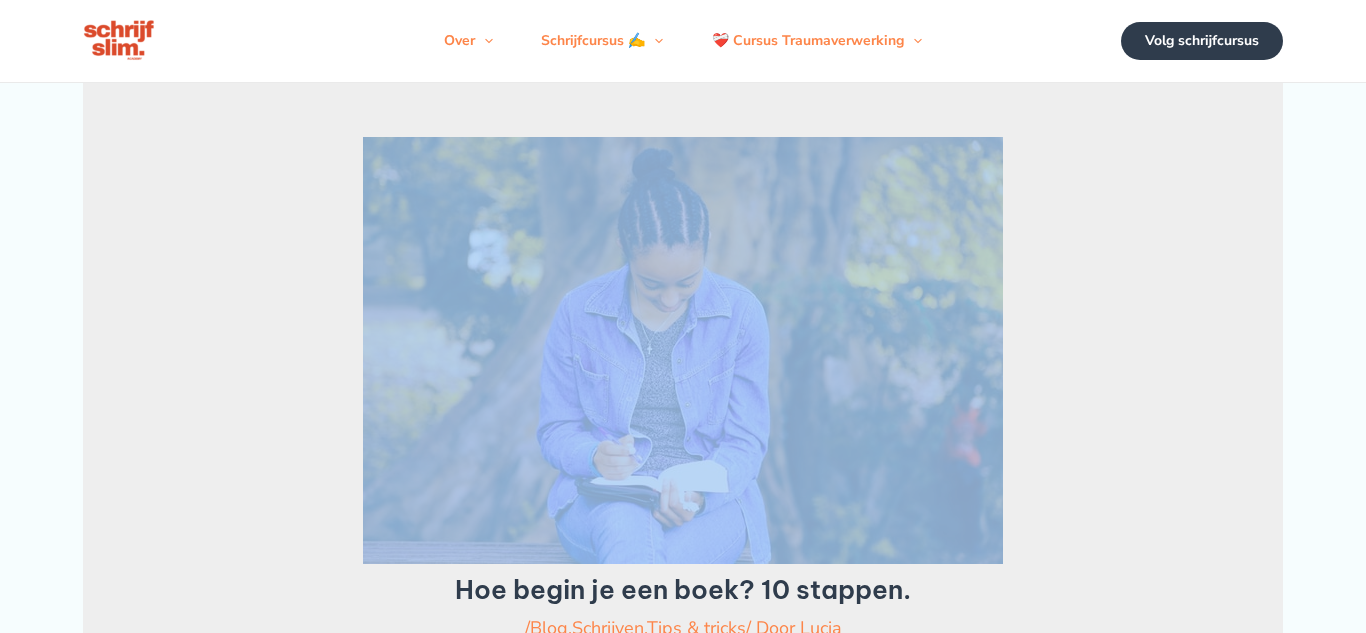 scroll, scrollTop: 1860, scrollLeft: 0, axis: vertical 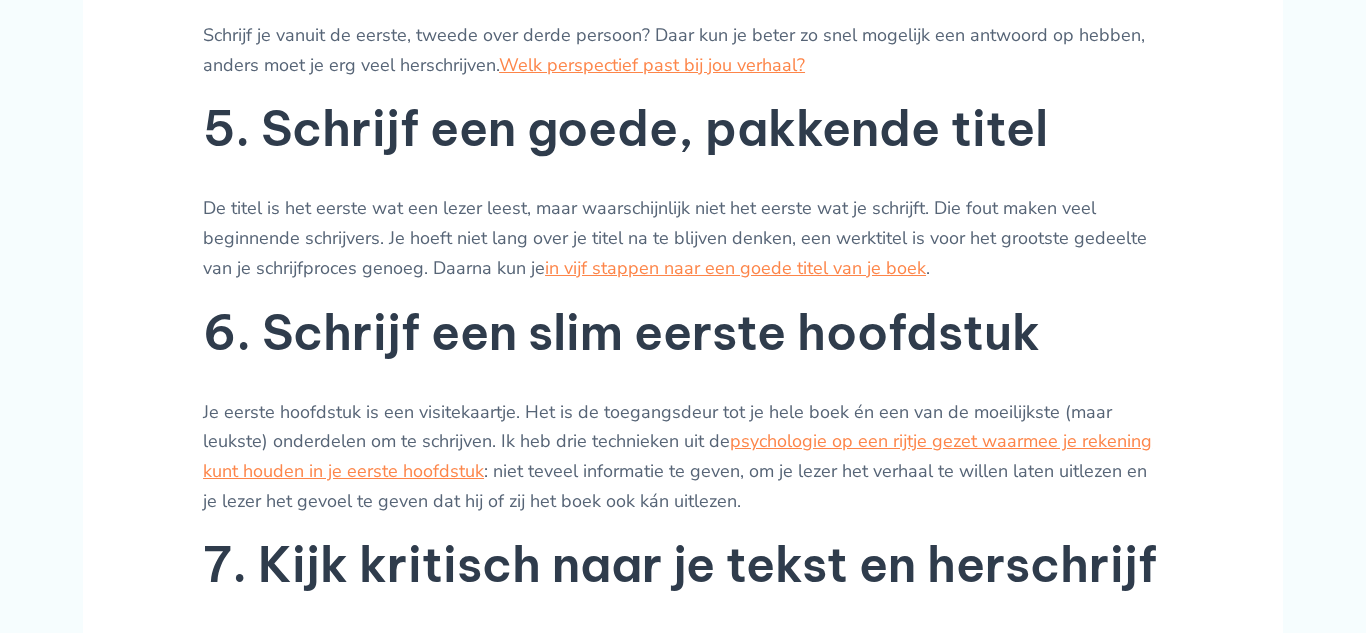 click on "Een boek schrijven is een gigantisch project. Sommige mensen denken dat je bij de titel begint, maar dat is niet altijd het geval. Ik zou zeggen, begin met: routine, plot en personages. Hieronder tien stappen om met jouw boek van start te gaan.
1. Schrijf met behulp van je routine
Een boek heeft zo’n 50.000 tot 120.000 worden nodig. Die schrijf je niet in één dag, daardoor heb je routine nodig. Lees hier  hoe je een schrijfroutine opbouwt  en woorden voor je boek schrijft.
2. Maak een plan en een plot
Bedenk vooraf een (globale)  verhaallijn of verdiep je in ieder geval in plot.   De korte inhoud van mijn hoofdstukken schrijf ik altijd op in een overzicht, of plak ik op een visuele grafiek (van de verhaallijn) met post-its. Natuurlijk kan dit gedurende het schrijven altijd veranderen.
3. Bouw aan je personages
Meer  tips en tricks voor het schrijven van een personage.
4. Kies een perspectief voor je verhaal
." at bounding box center (683, 1045) 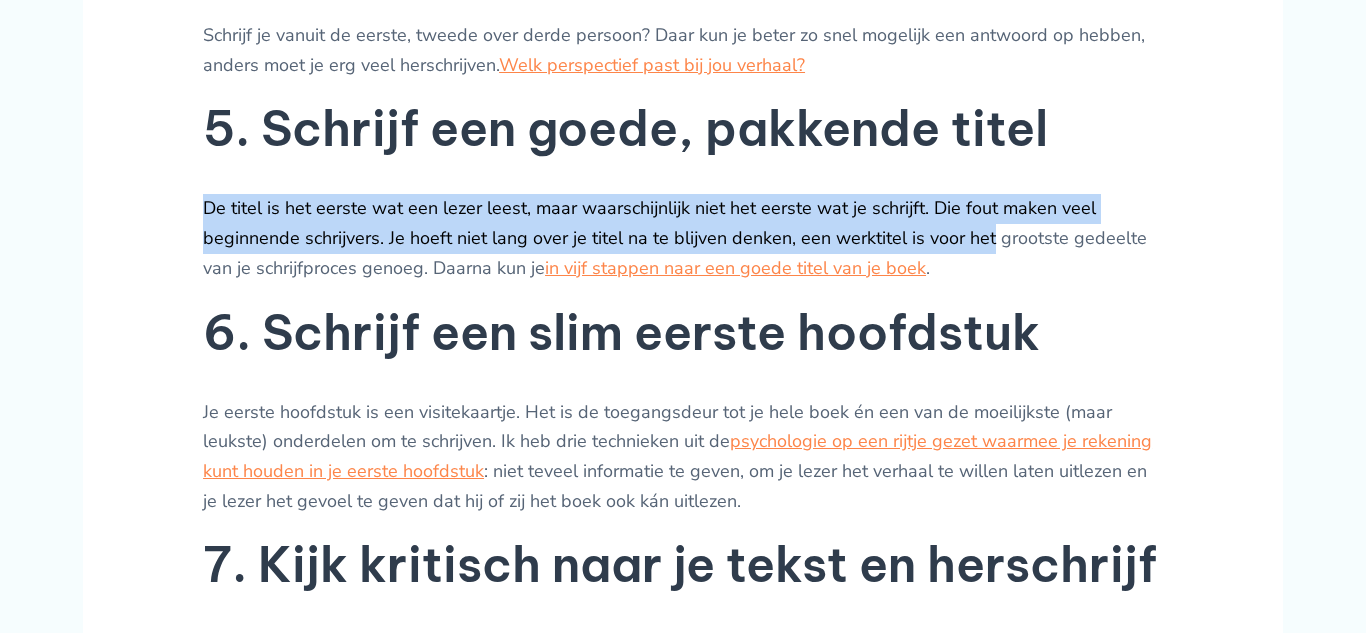 drag, startPoint x: 620, startPoint y: 418, endPoint x: 941, endPoint y: 214, distance: 380.338 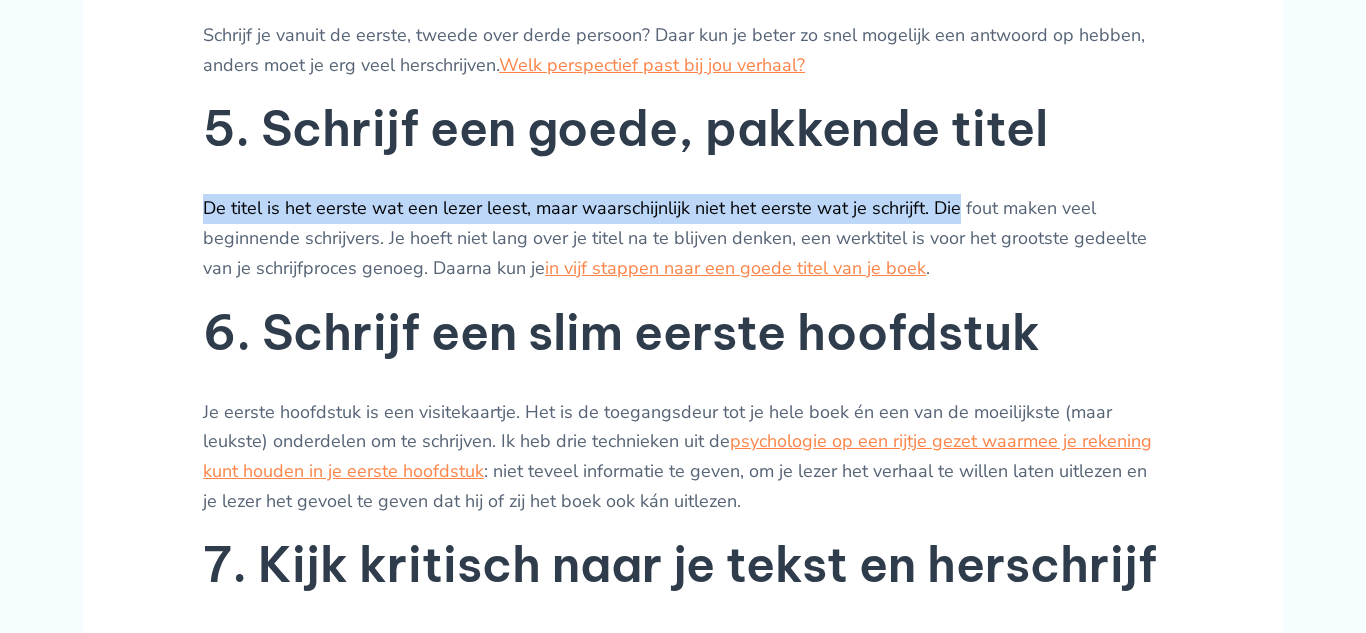 click on "Een boek schrijven is een gigantisch project. Sommige mensen denken dat je bij de titel begint, maar dat is niet altijd het geval. Ik zou zeggen, begin met: routine, plot en personages. Hieronder tien stappen om met jouw boek van start te gaan.
1. Schrijf met behulp van je routine
Een boek heeft zo’n 50.000 tot 120.000 worden nodig. Die schrijf je niet in één dag, daardoor heb je routine nodig. Lees hier  hoe je een schrijfroutine opbouwt  en woorden voor je boek schrijft.
2. Maak een plan en een plot
Bedenk vooraf een (globale)  verhaallijn of verdiep je in ieder geval in plot.   De korte inhoud van mijn hoofdstukken schrijf ik altijd op in een overzicht, of plak ik op een visuele grafiek (van de verhaallijn) met post-its. Natuurlijk kan dit gedurende het schrijven altijd veranderen.
3. Bouw aan je personages
Meer  tips en tricks voor het schrijven van een personage.
4. Kies een perspectief voor je verhaal
.
." at bounding box center [683, 1045] 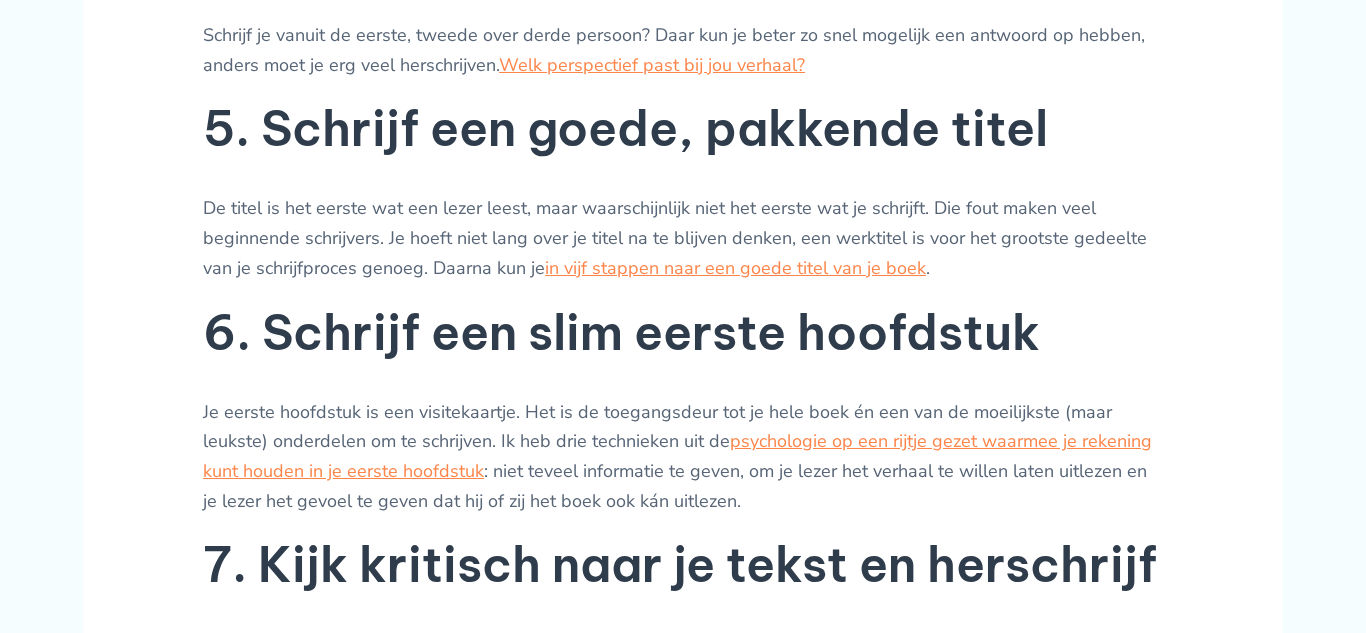 click on "De titel is het eerste wat een lezer leest, maar waarschijnlijk niet het eerste wat je schrijft. Die fout maken veel beginnende schrijvers. Je hoeft niet lang over je titel na te blijven denken, een werktitel is voor het grootste gedeelte van je schrijfproces genoeg. Daarna kun je  in vijf stappen naar een goede titel van je boek ." at bounding box center (683, 238) 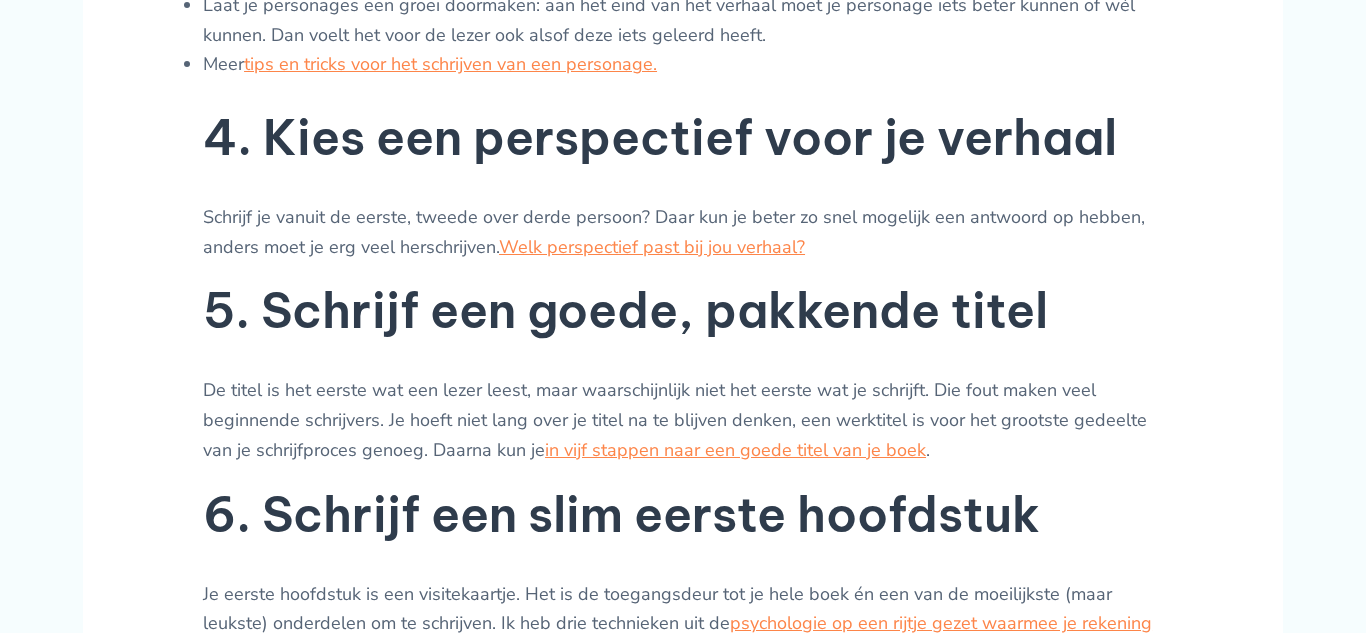 scroll, scrollTop: 1677, scrollLeft: 0, axis: vertical 